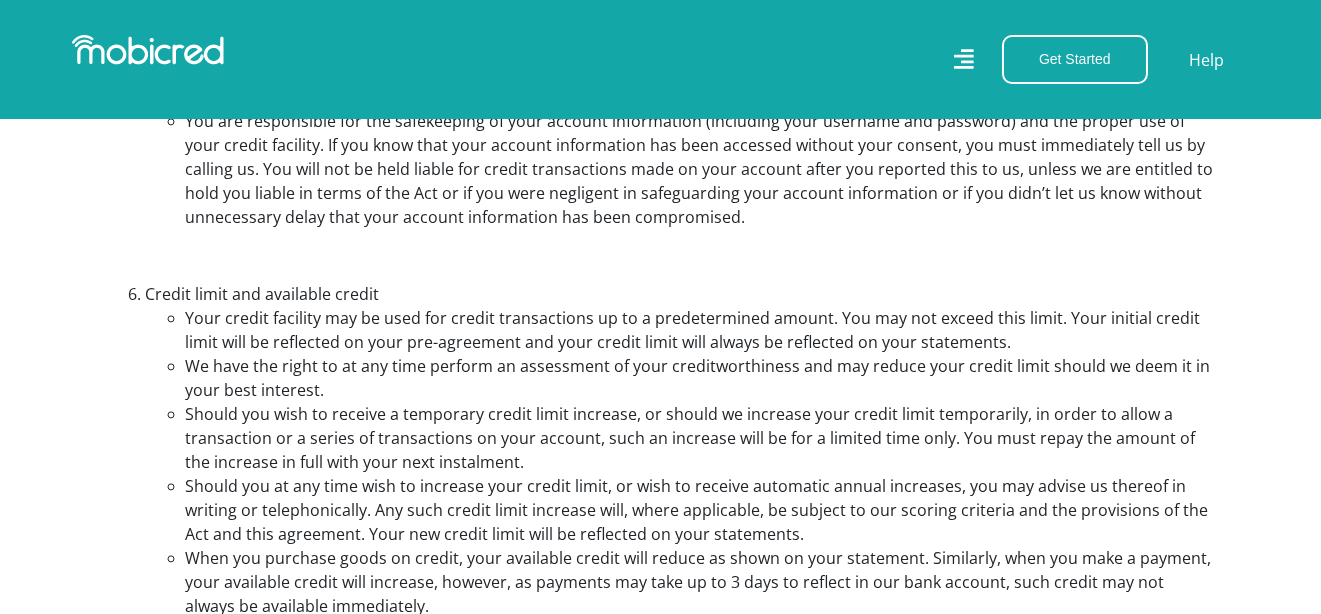 scroll, scrollTop: 2809, scrollLeft: 0, axis: vertical 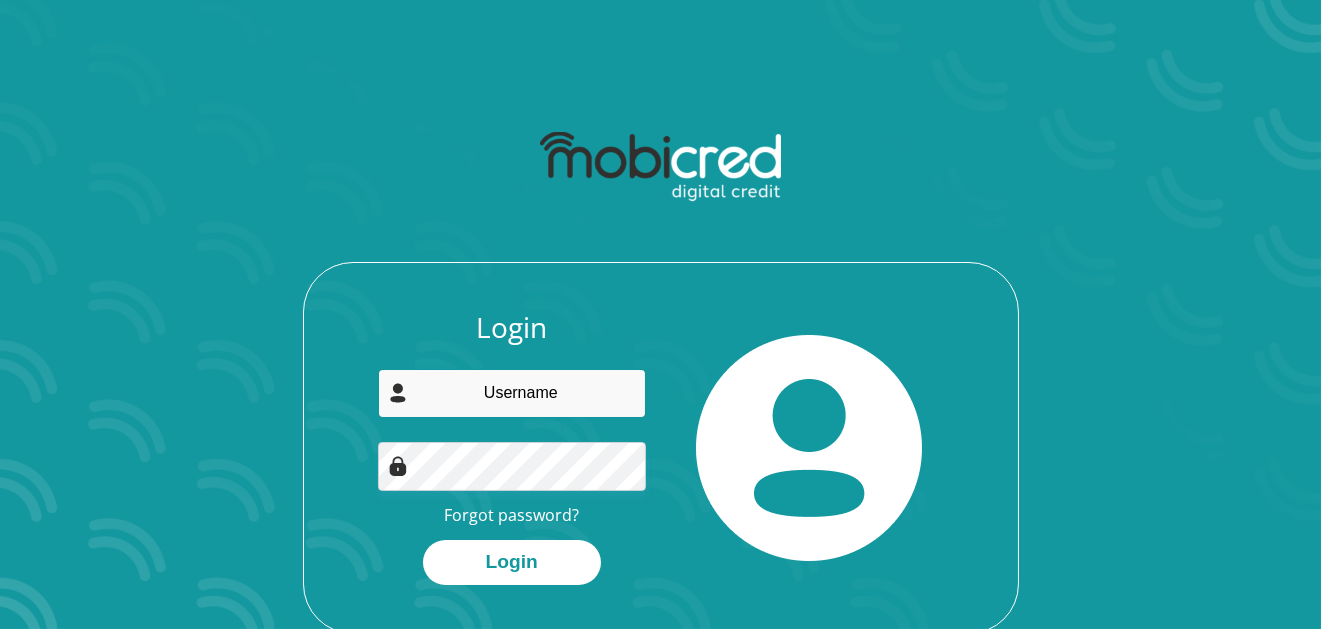 click at bounding box center [512, 393] 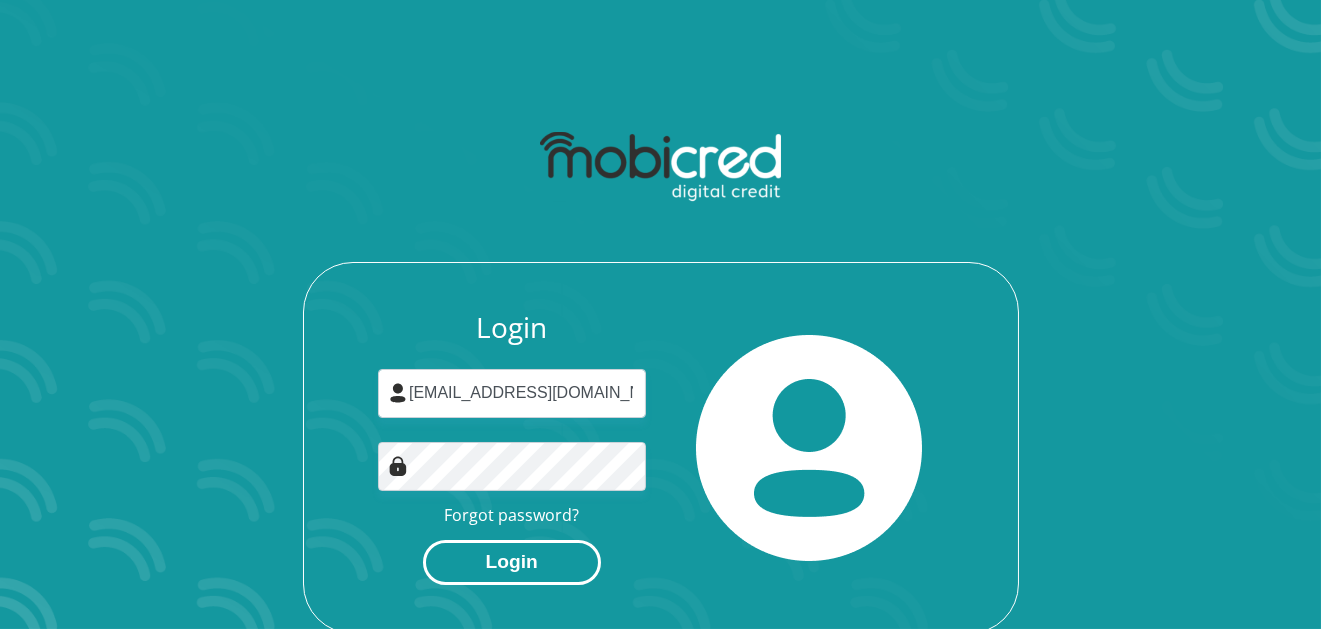 click on "Login" at bounding box center (512, 562) 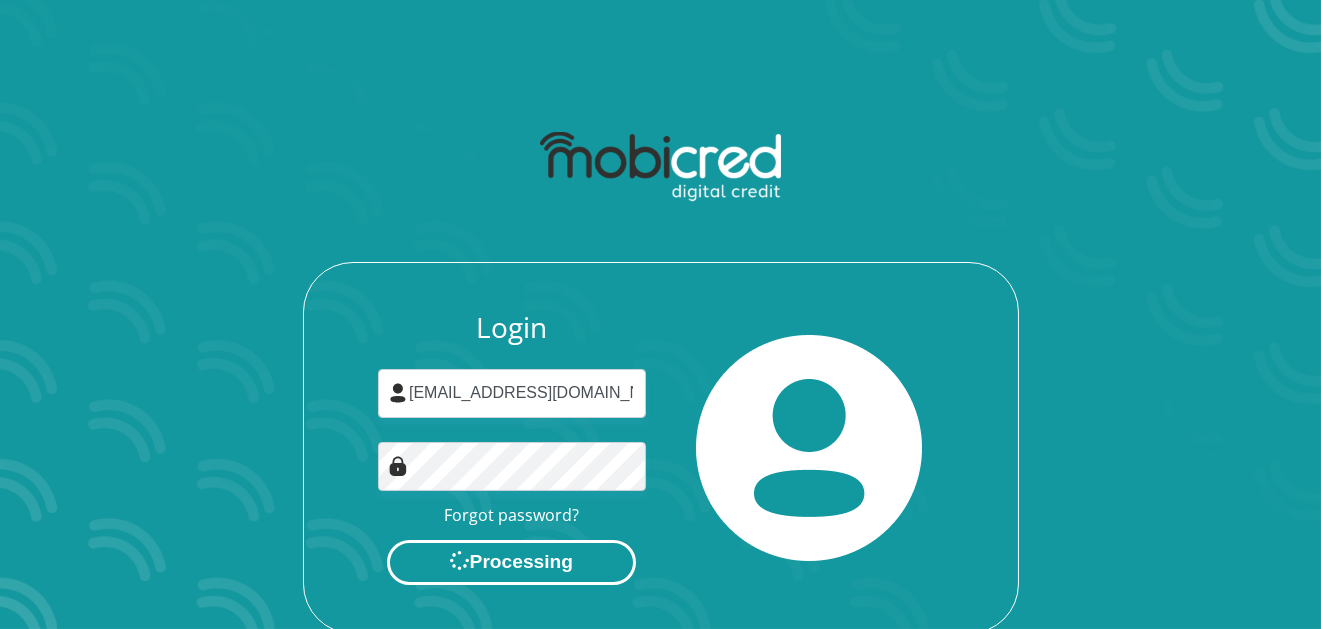 scroll, scrollTop: 0, scrollLeft: 0, axis: both 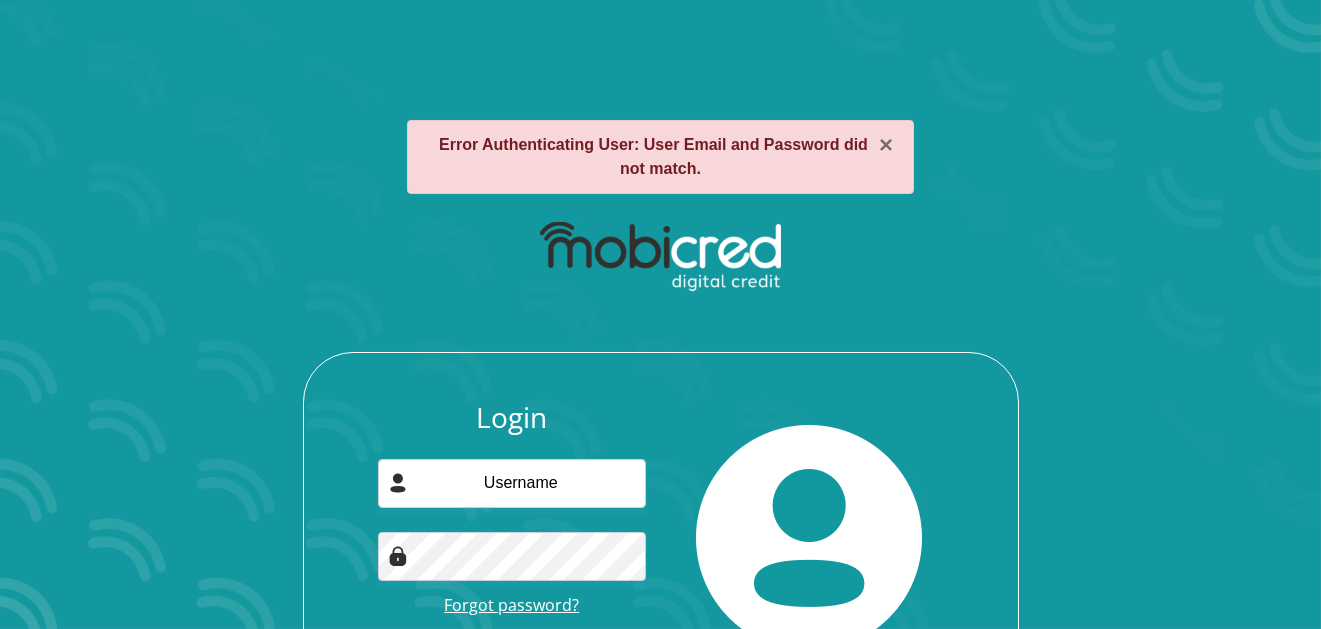click on "Forgot password?" at bounding box center [511, 605] 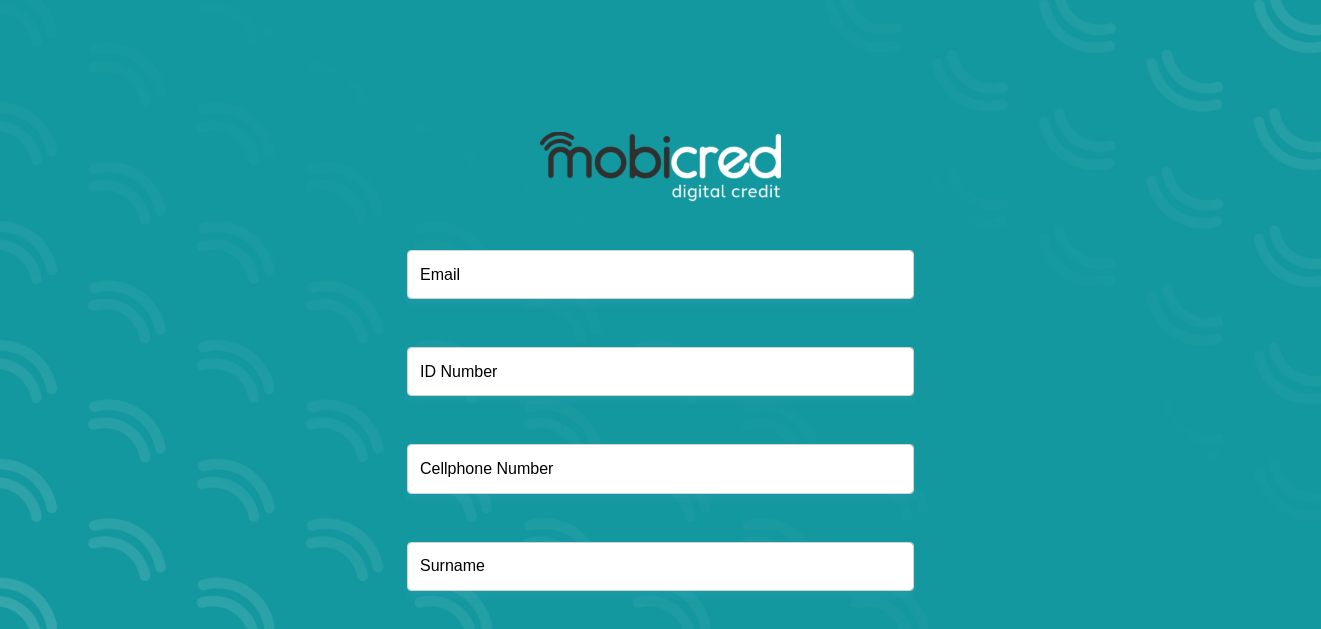 scroll, scrollTop: 0, scrollLeft: 0, axis: both 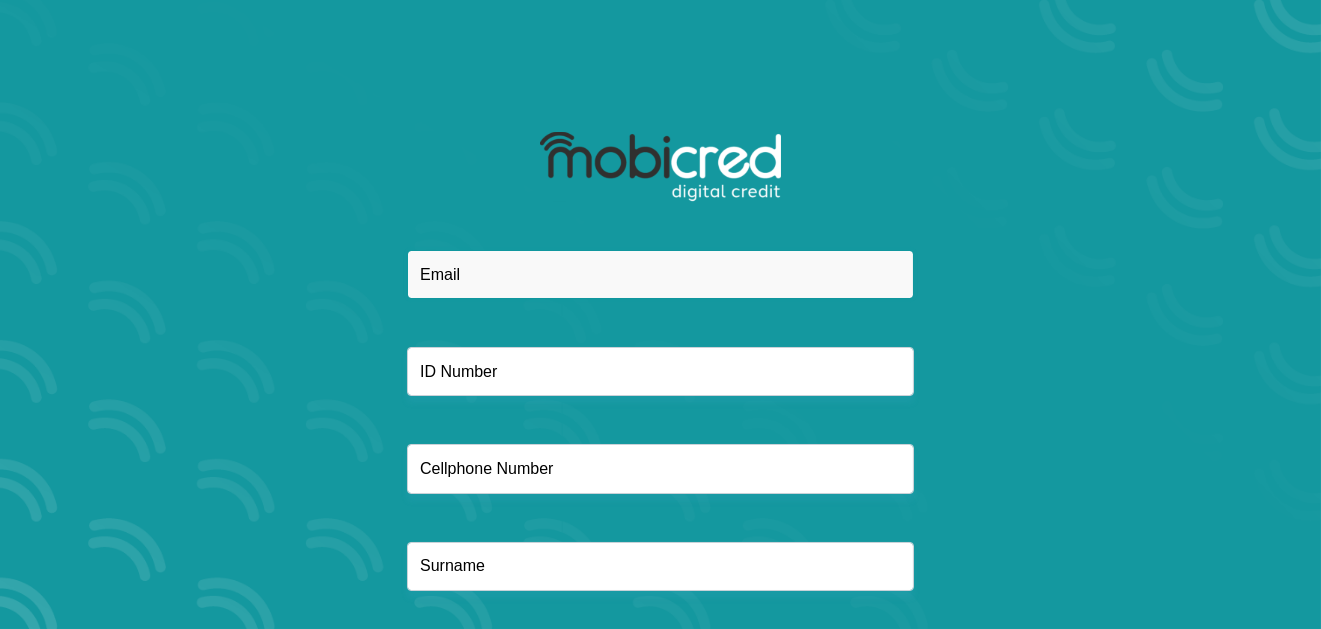 click at bounding box center (660, 274) 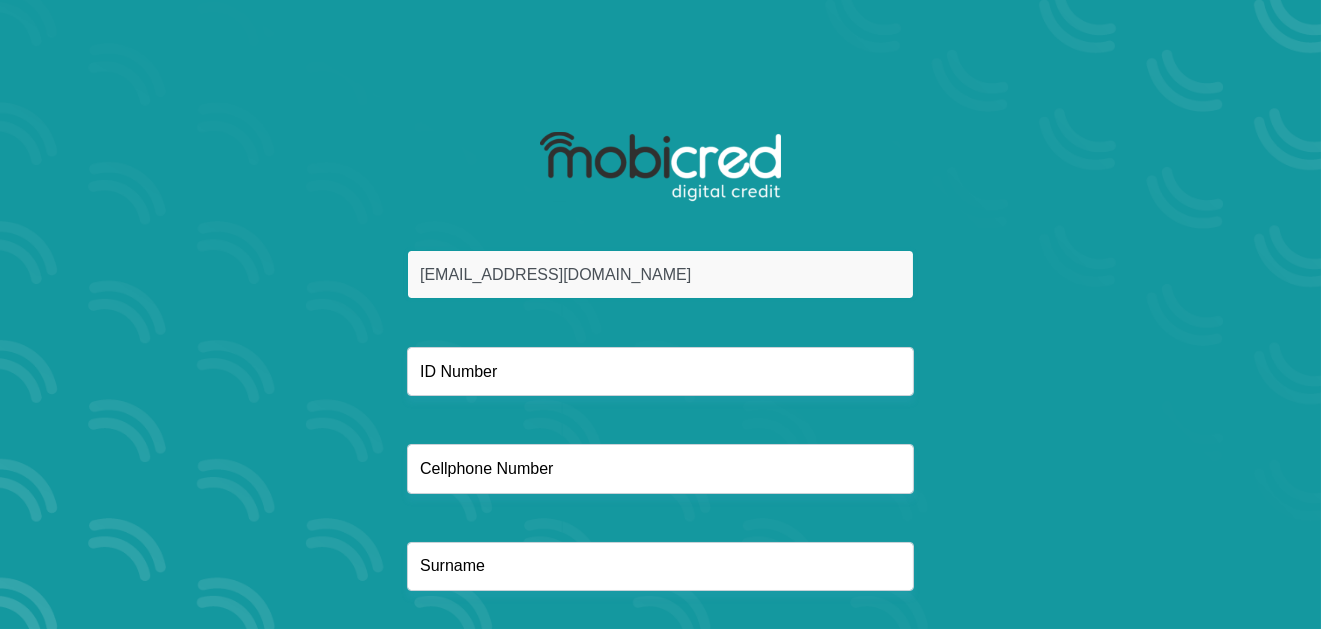type on "0636977855" 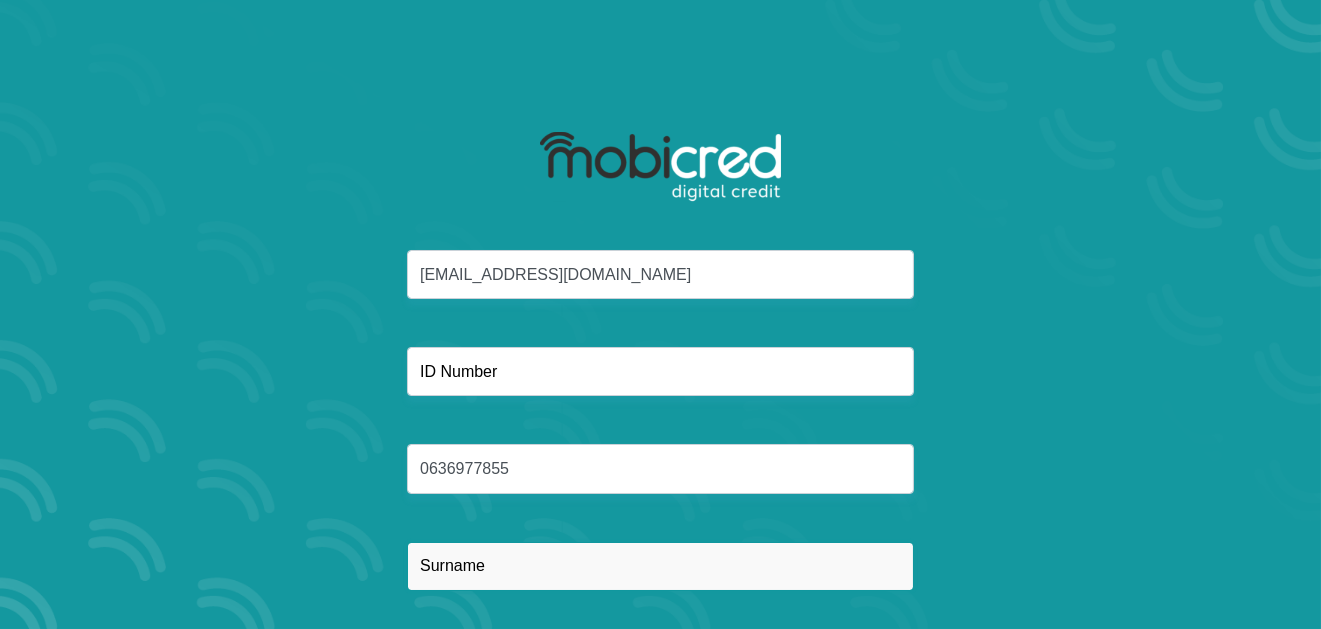 type on "Kearney" 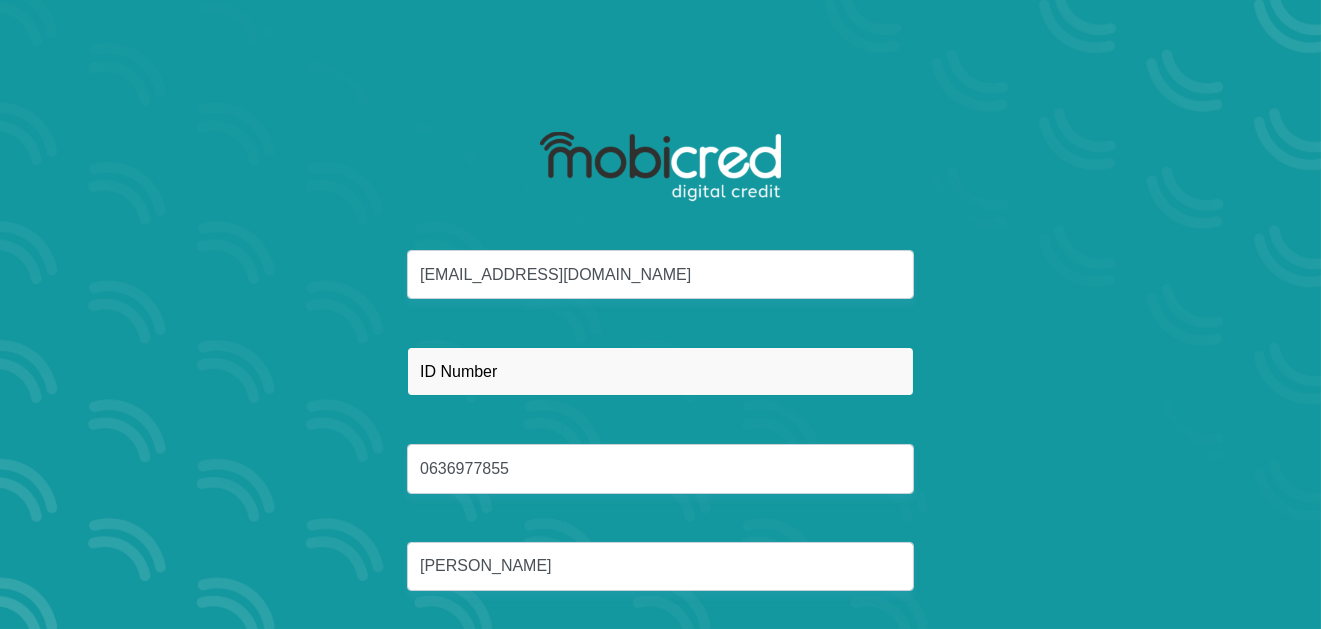 click at bounding box center [660, 371] 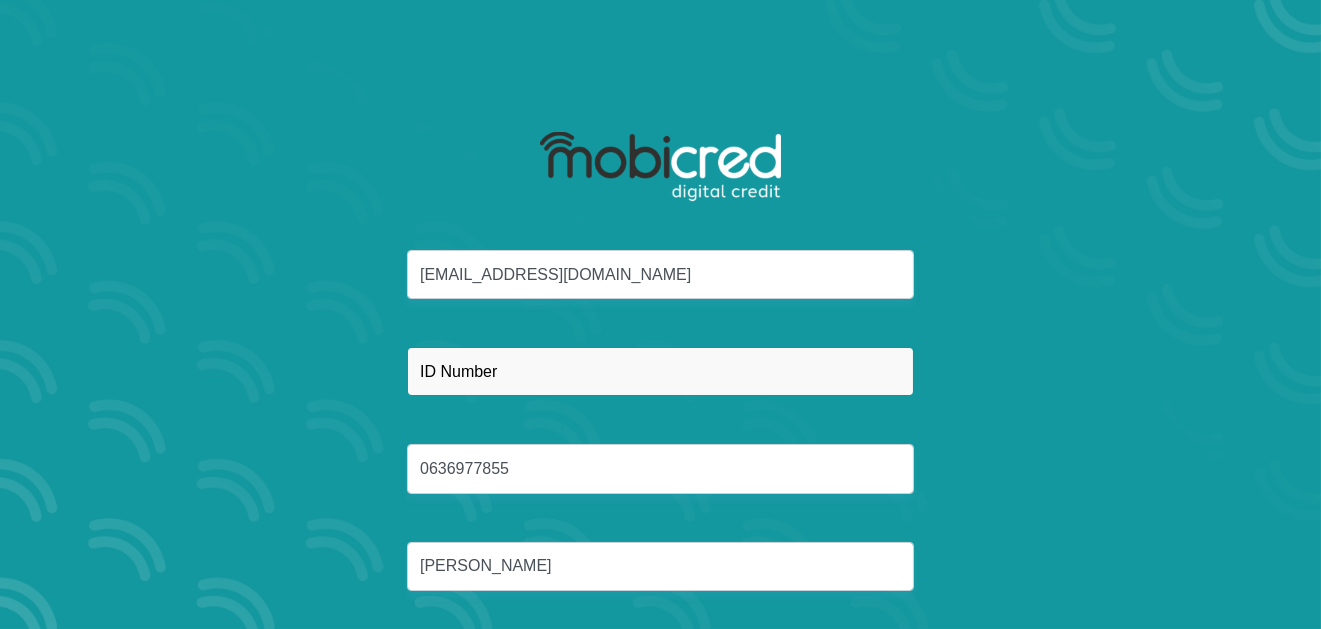 type on "5205245013081" 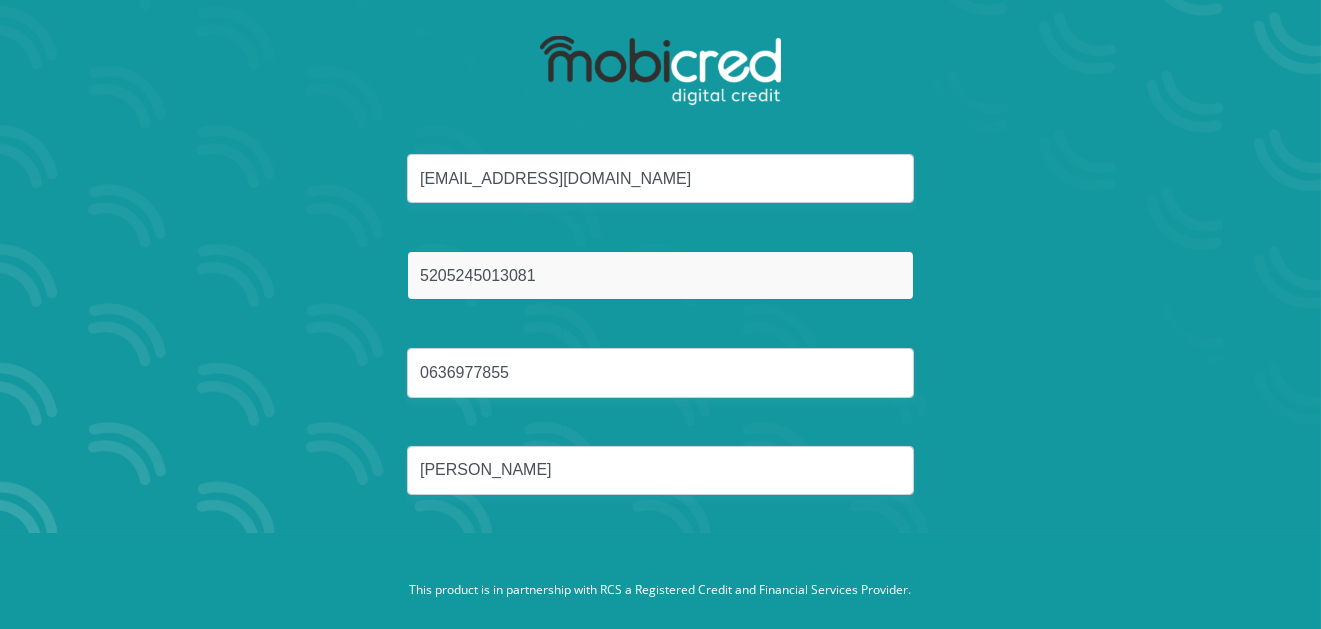 scroll, scrollTop: 114, scrollLeft: 0, axis: vertical 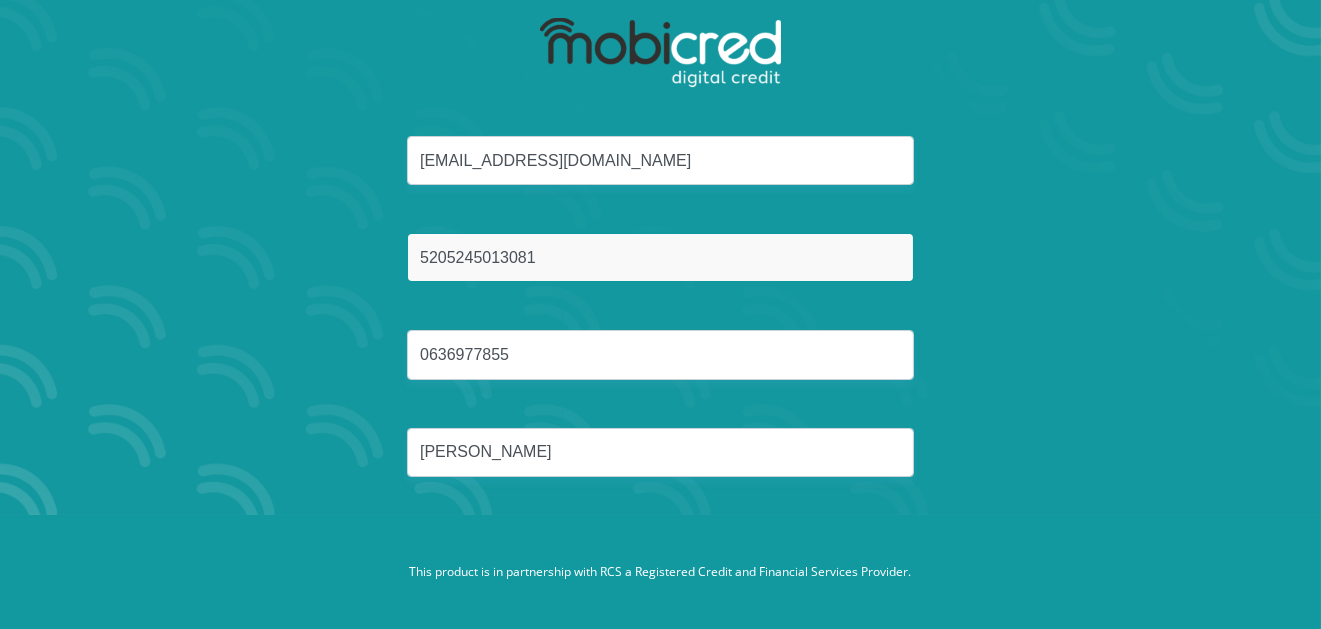 click on "Reset Password" at bounding box center [660, 547] 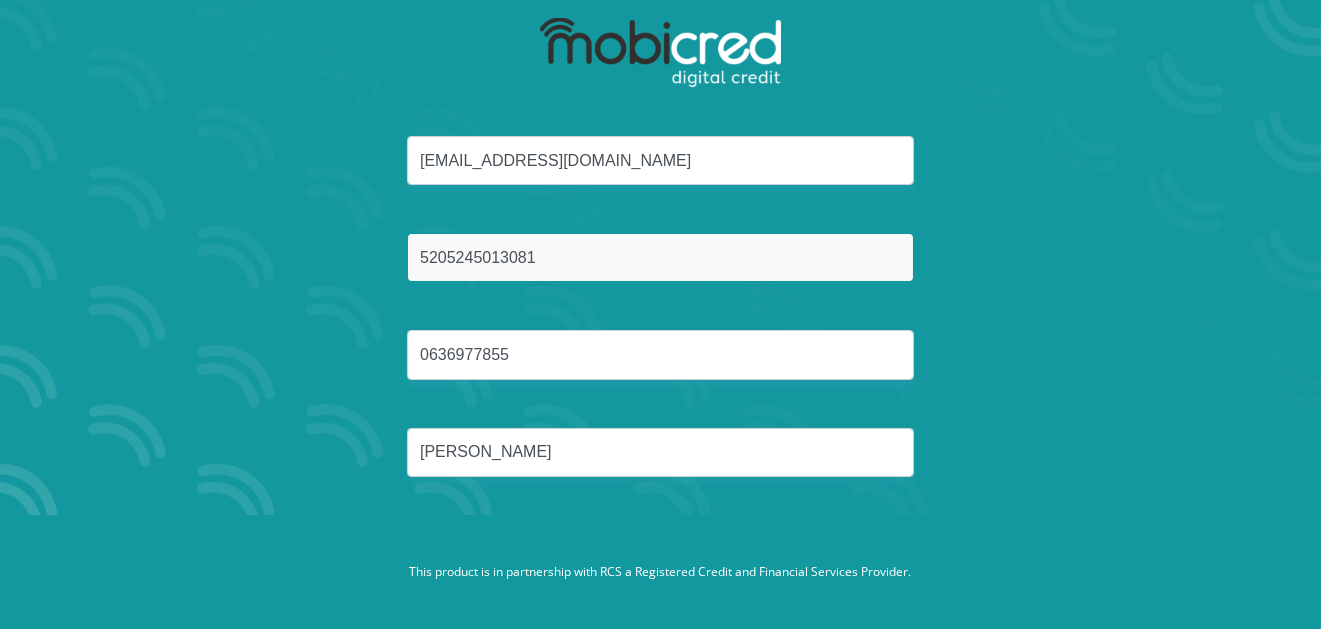 scroll, scrollTop: 0, scrollLeft: 0, axis: both 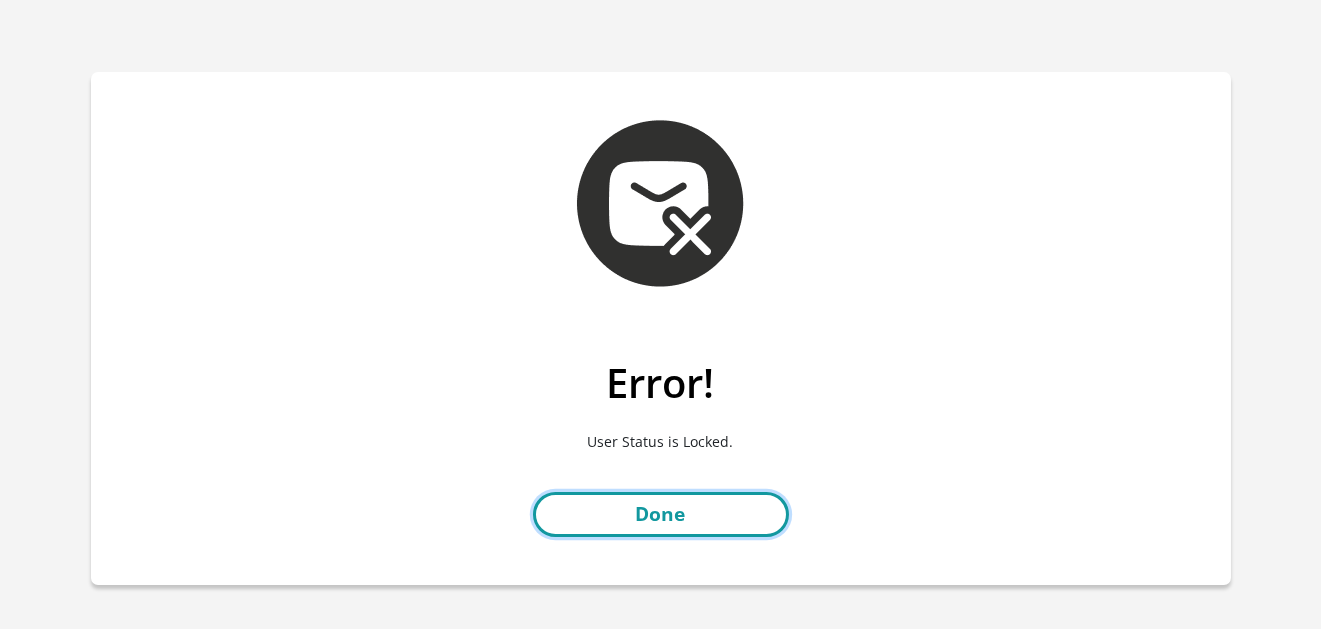 click on "Done" at bounding box center [661, 514] 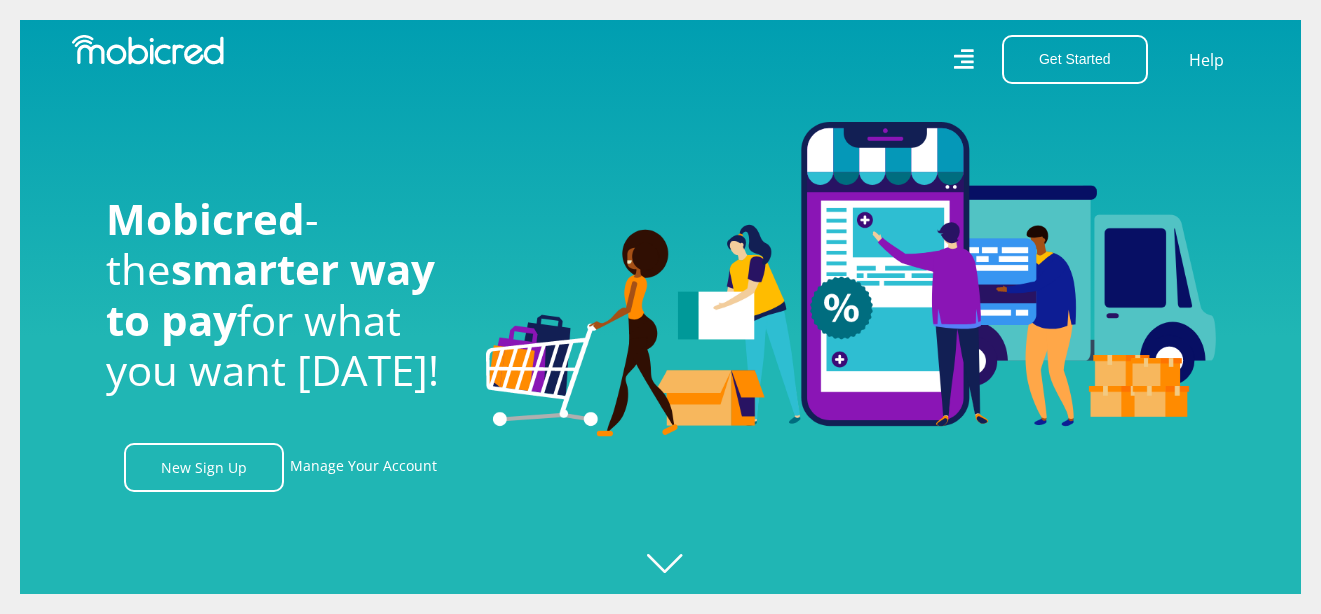 scroll, scrollTop: 0, scrollLeft: 0, axis: both 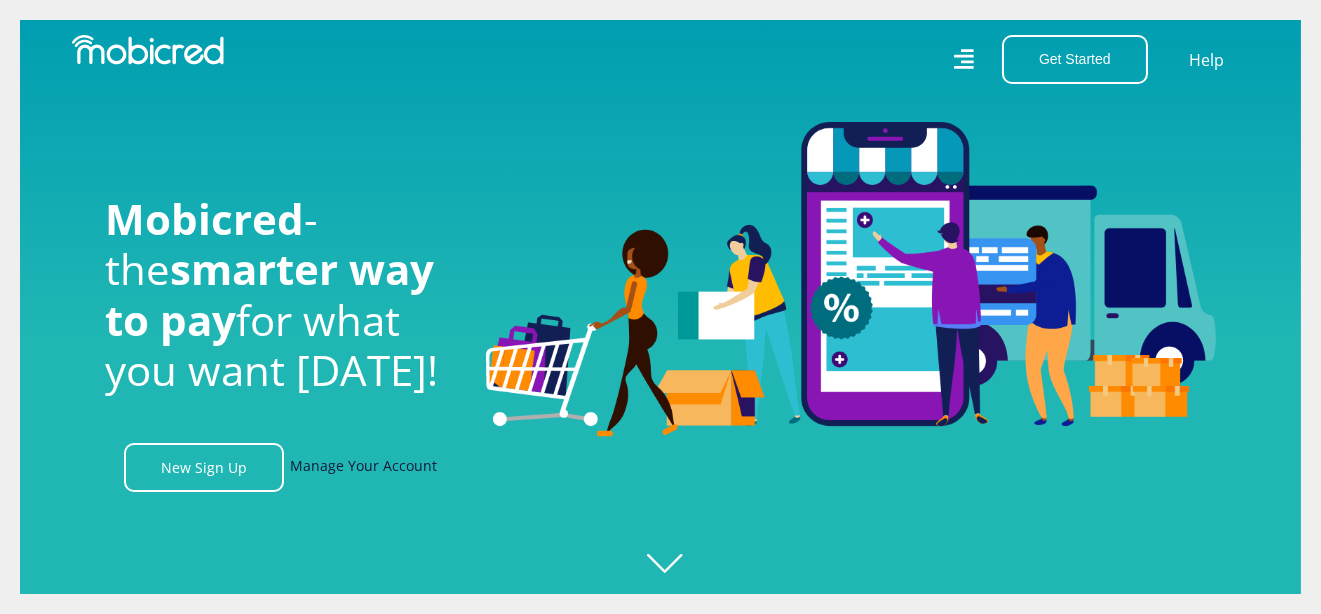 click on "Manage Your Account" at bounding box center [363, 467] 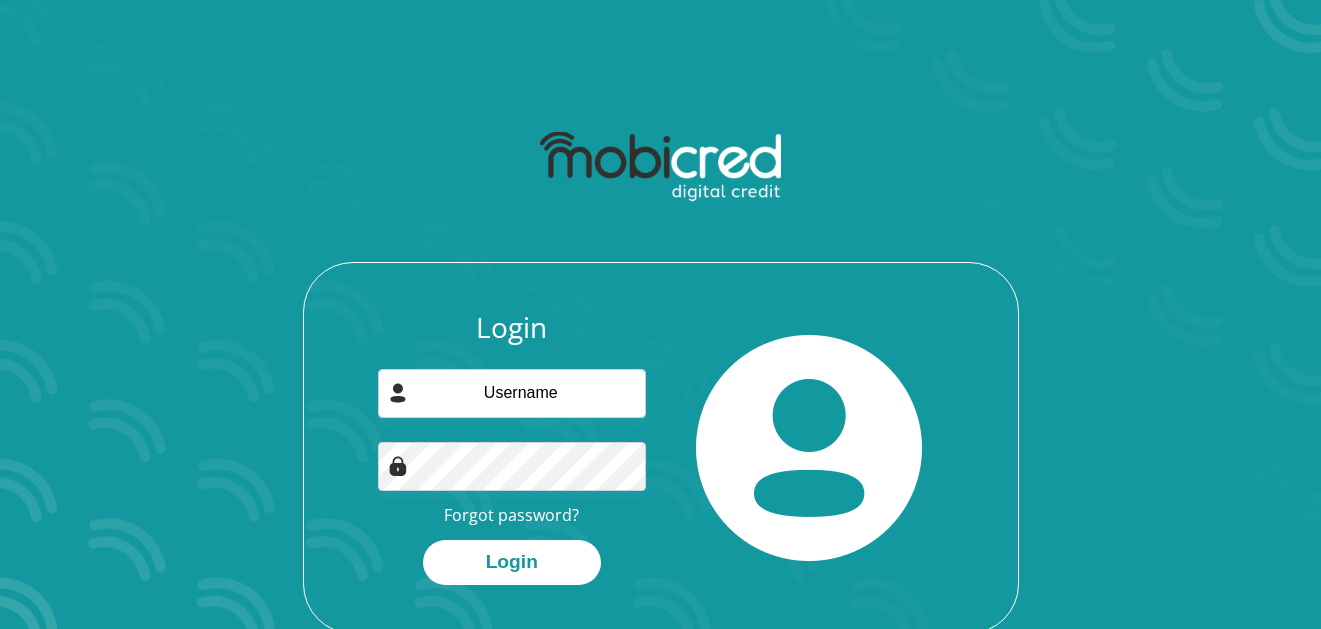scroll, scrollTop: 0, scrollLeft: 0, axis: both 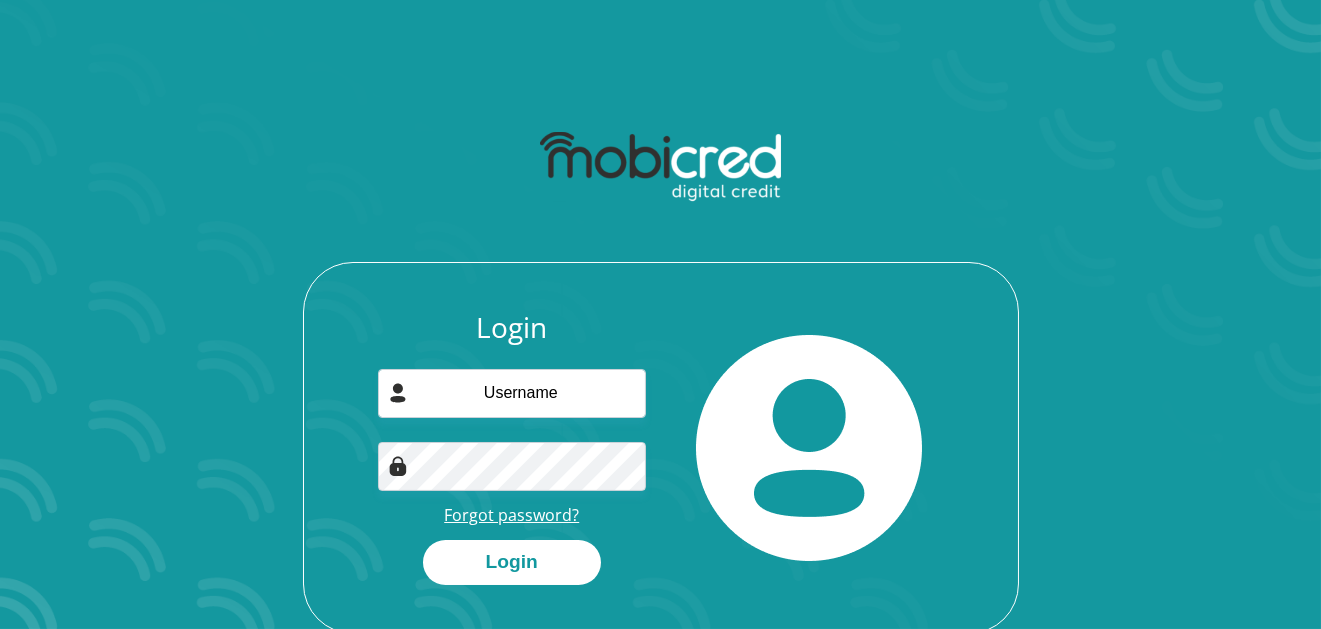 click on "Forgot password?" at bounding box center (511, 515) 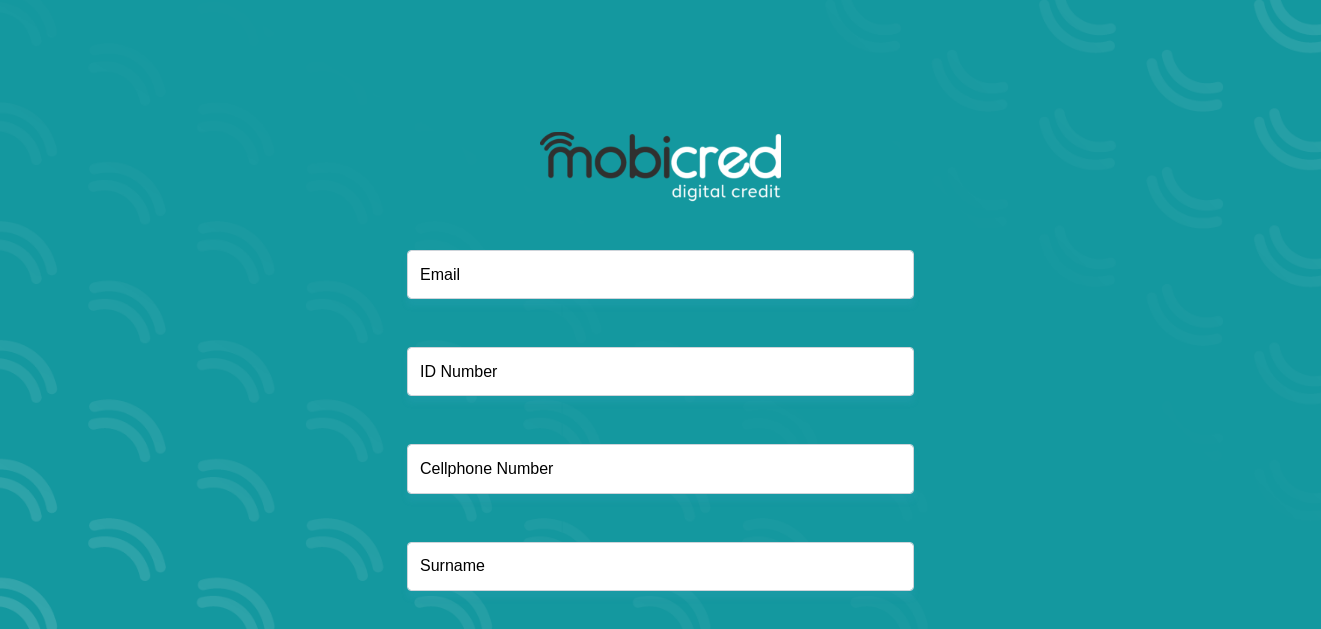 scroll, scrollTop: 0, scrollLeft: 0, axis: both 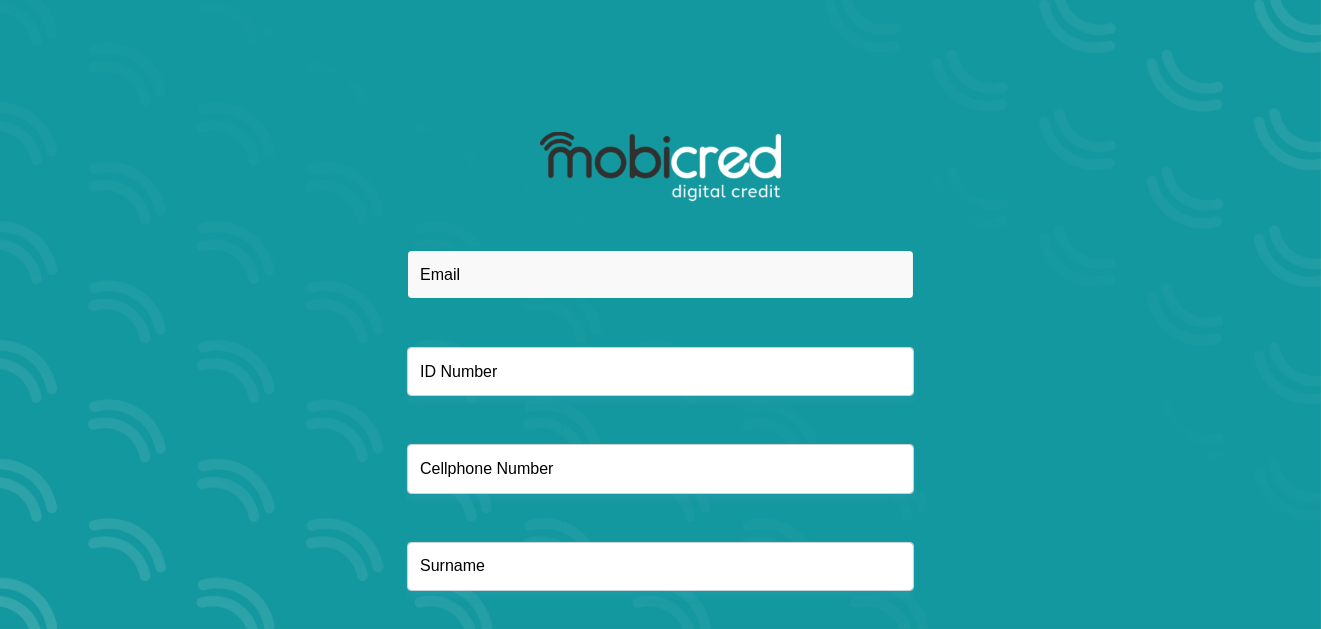 click at bounding box center [660, 274] 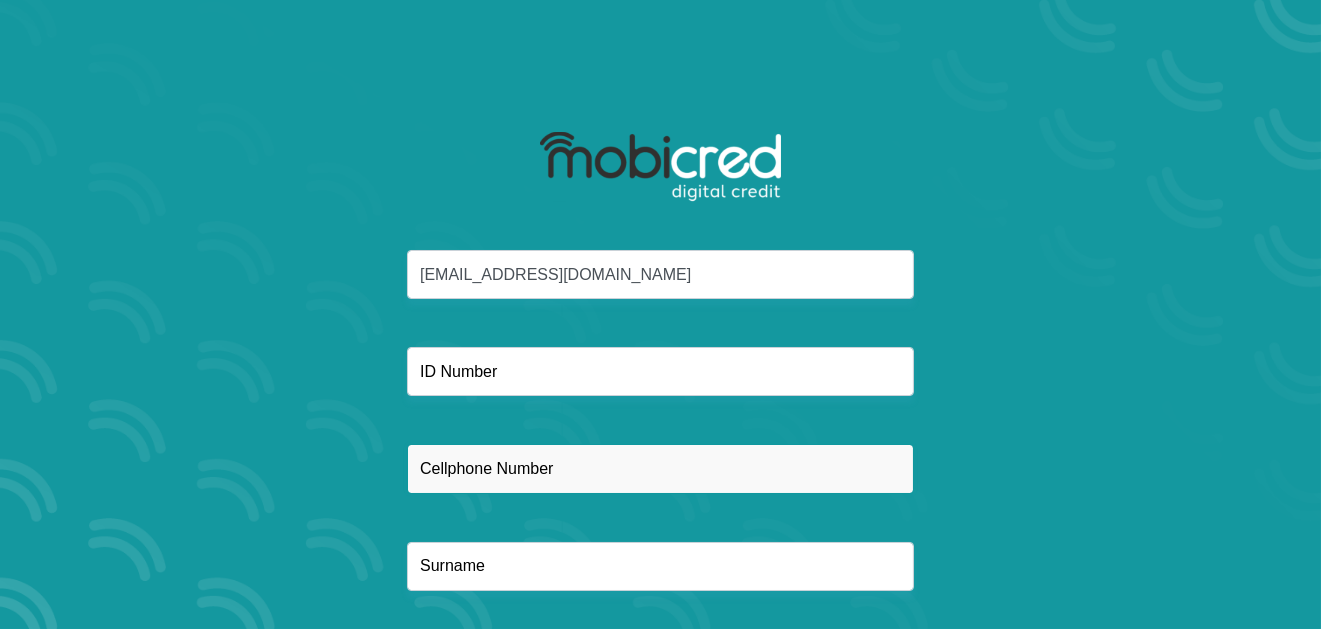 type on "0636977855" 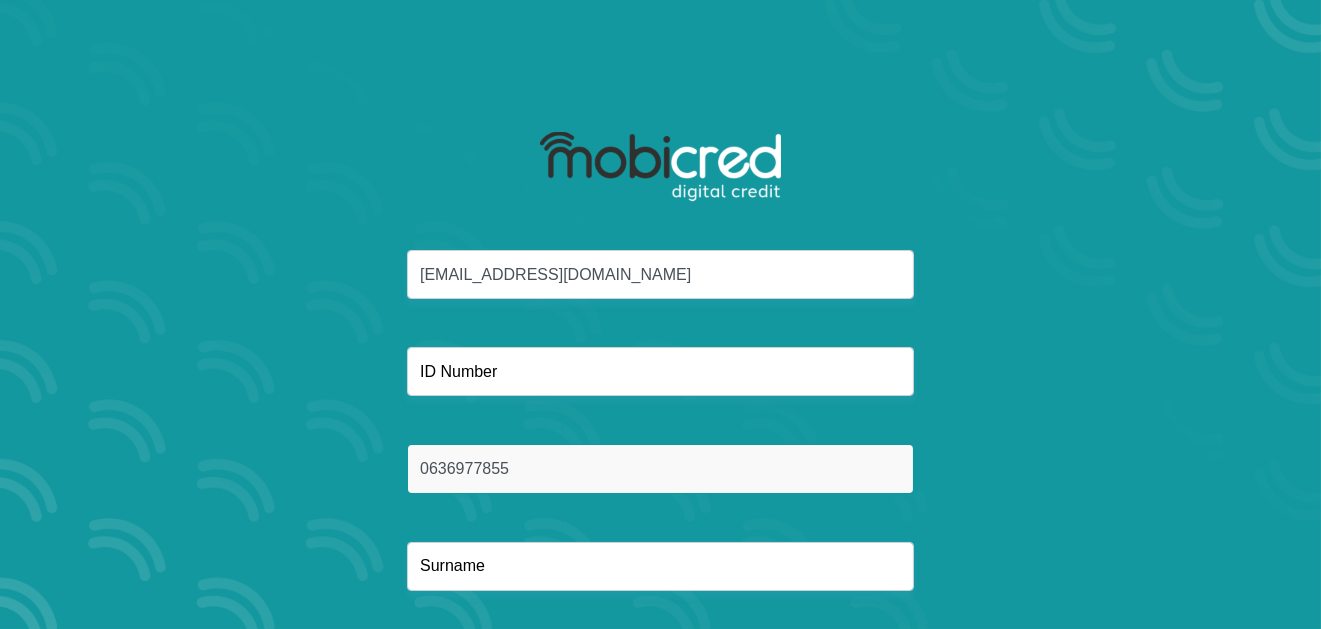 type on "[PERSON_NAME]" 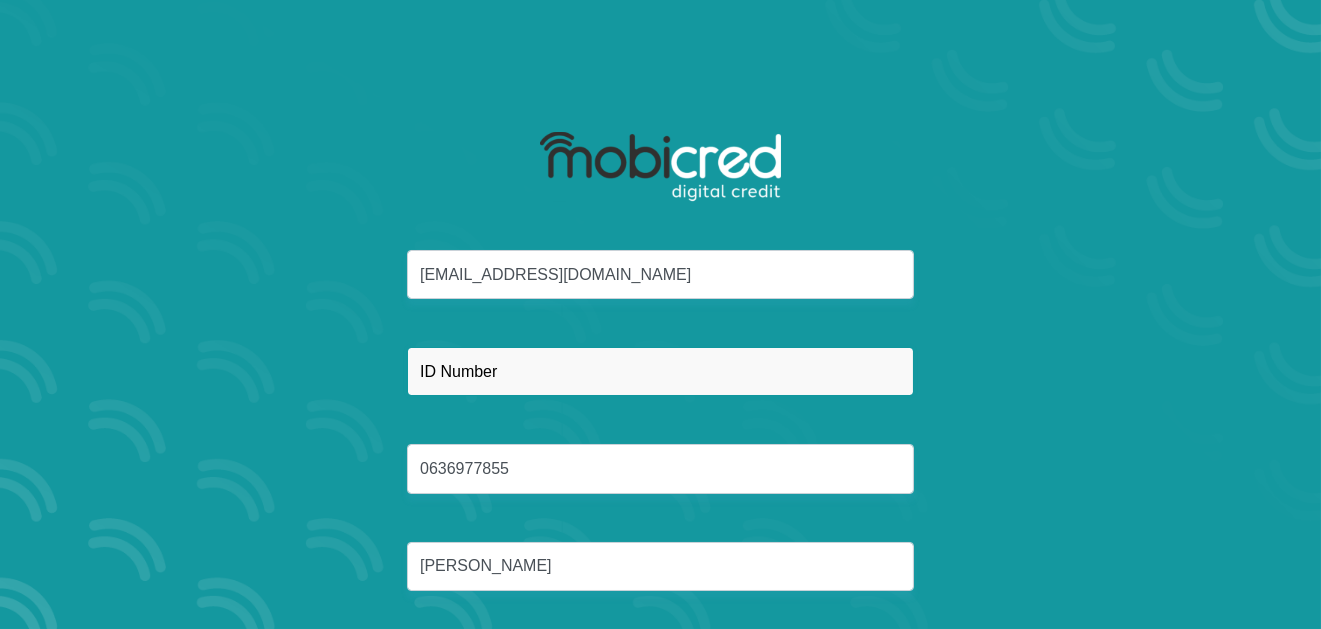 click at bounding box center [660, 371] 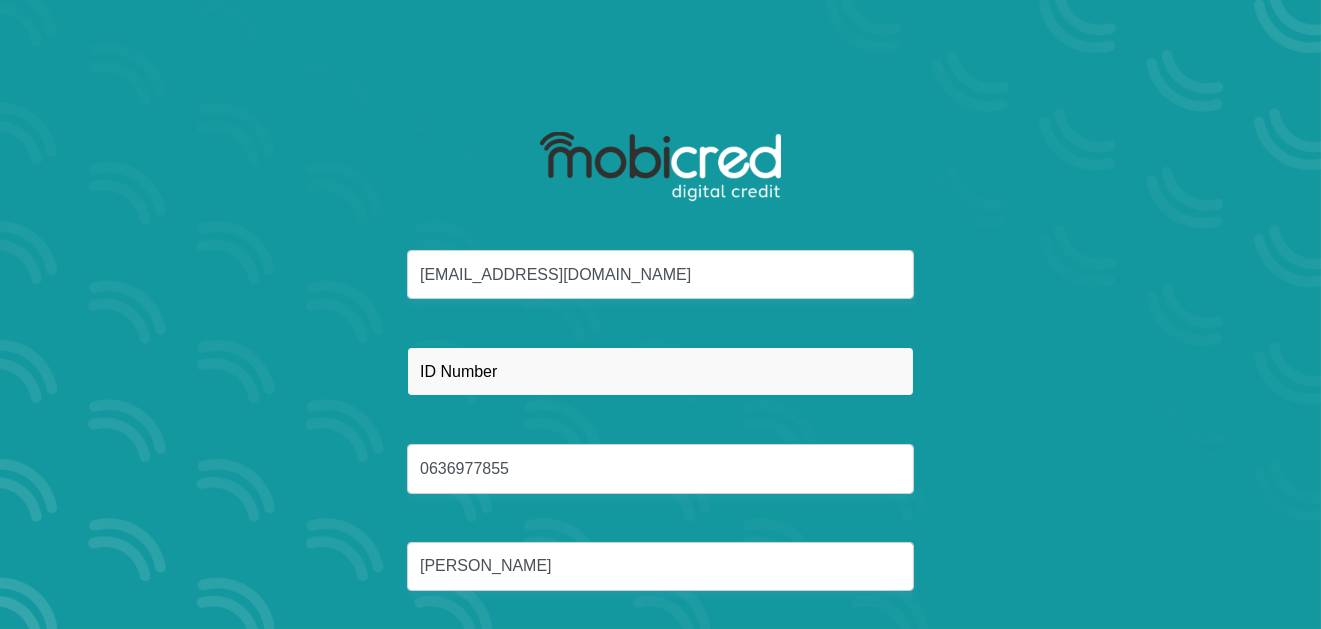 type on "5205245013081" 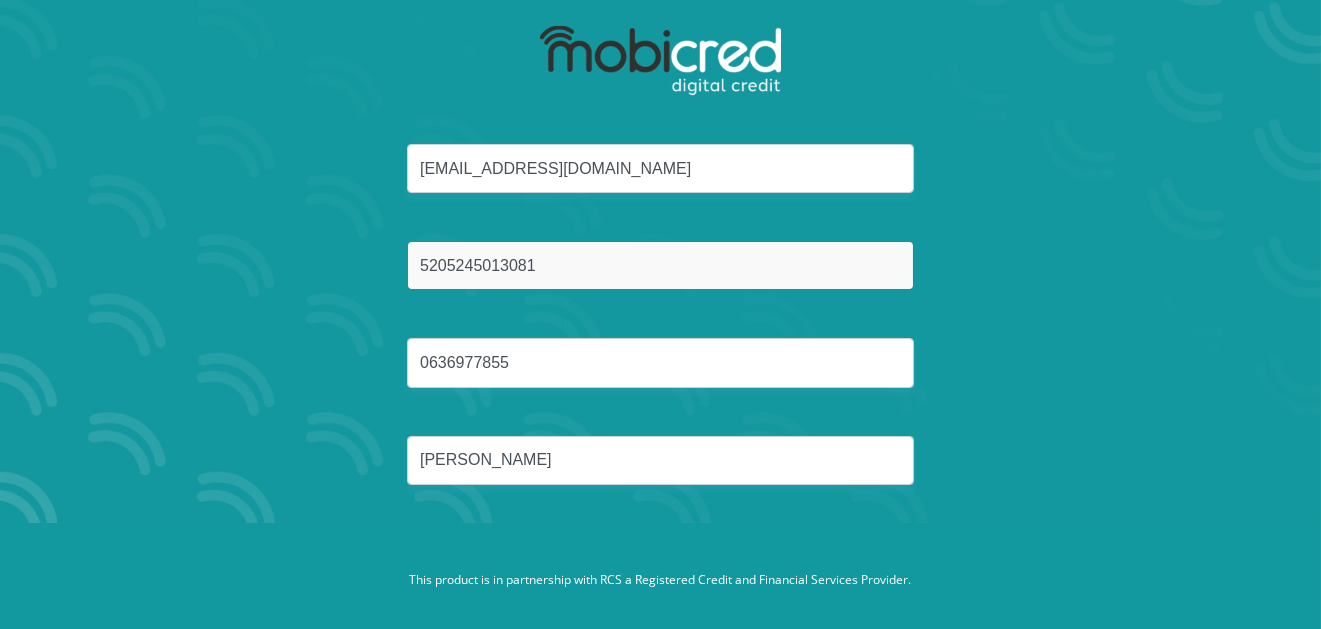 scroll, scrollTop: 114, scrollLeft: 0, axis: vertical 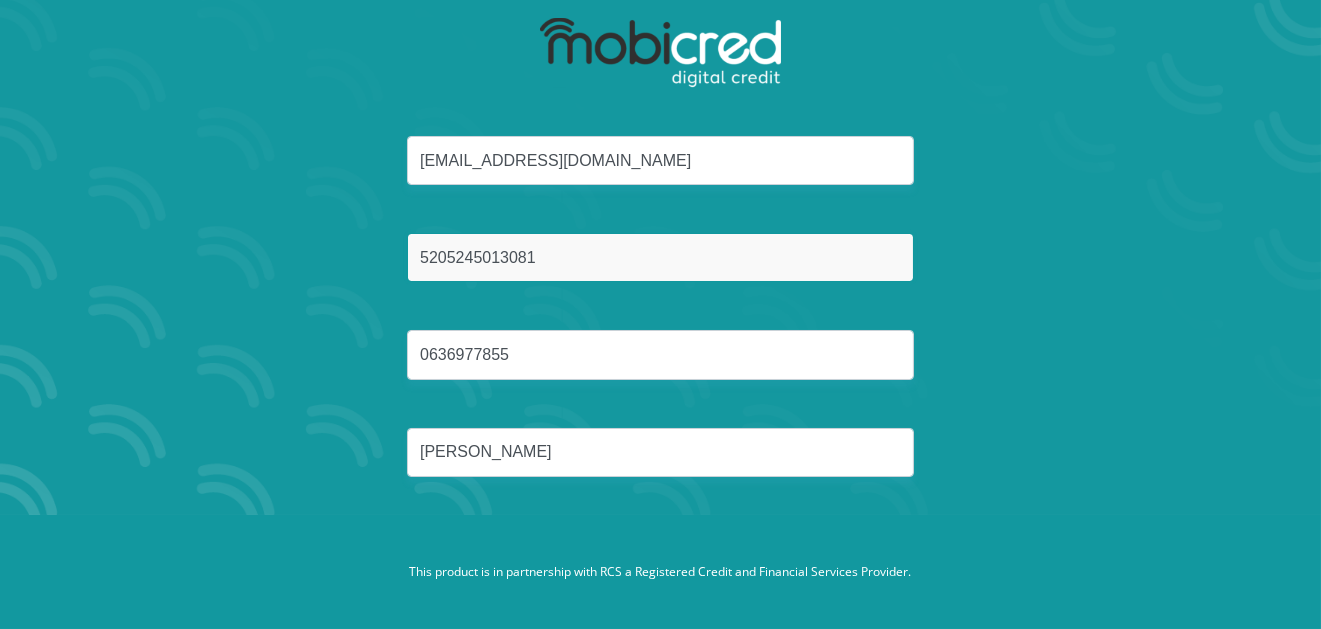 click on "Reset Password" at bounding box center [660, 547] 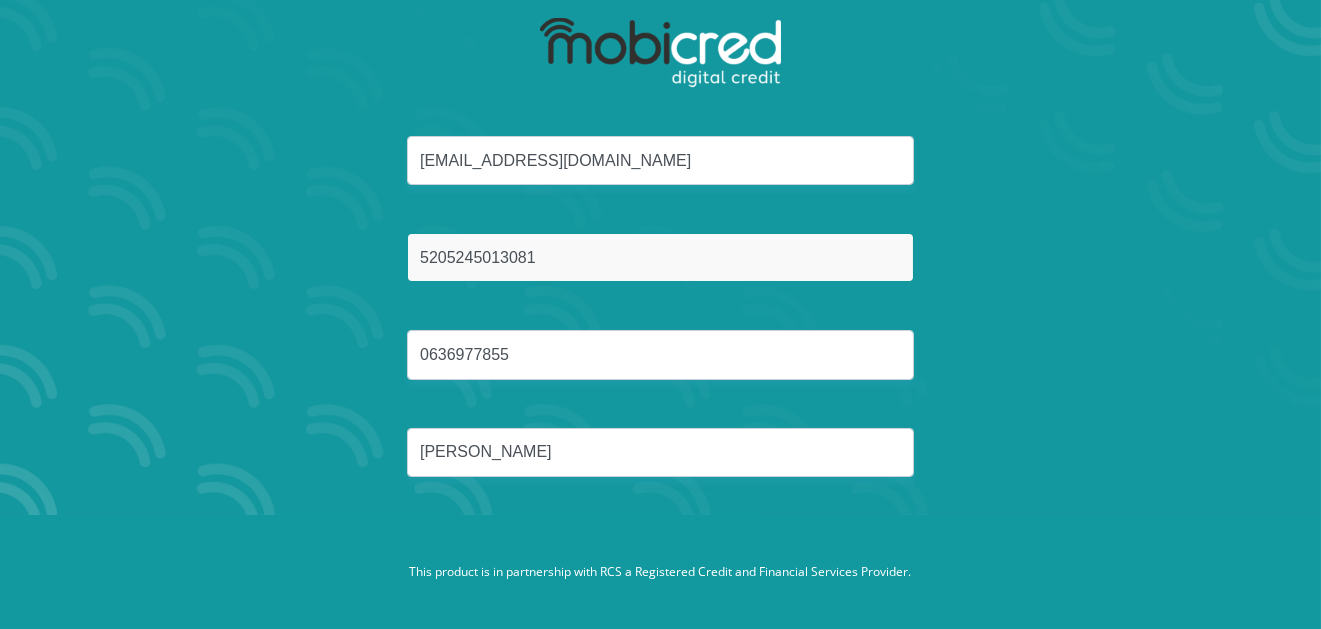 scroll, scrollTop: 0, scrollLeft: 0, axis: both 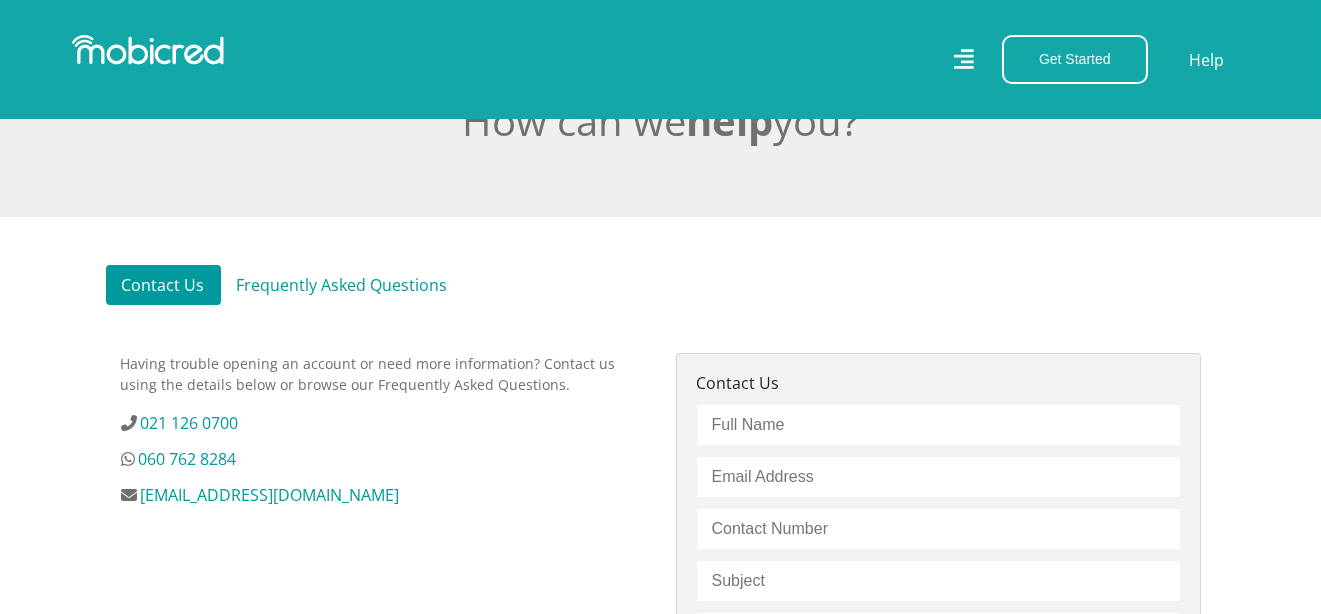 drag, startPoint x: 1331, startPoint y: 108, endPoint x: 1358, endPoint y: 236, distance: 130.81667 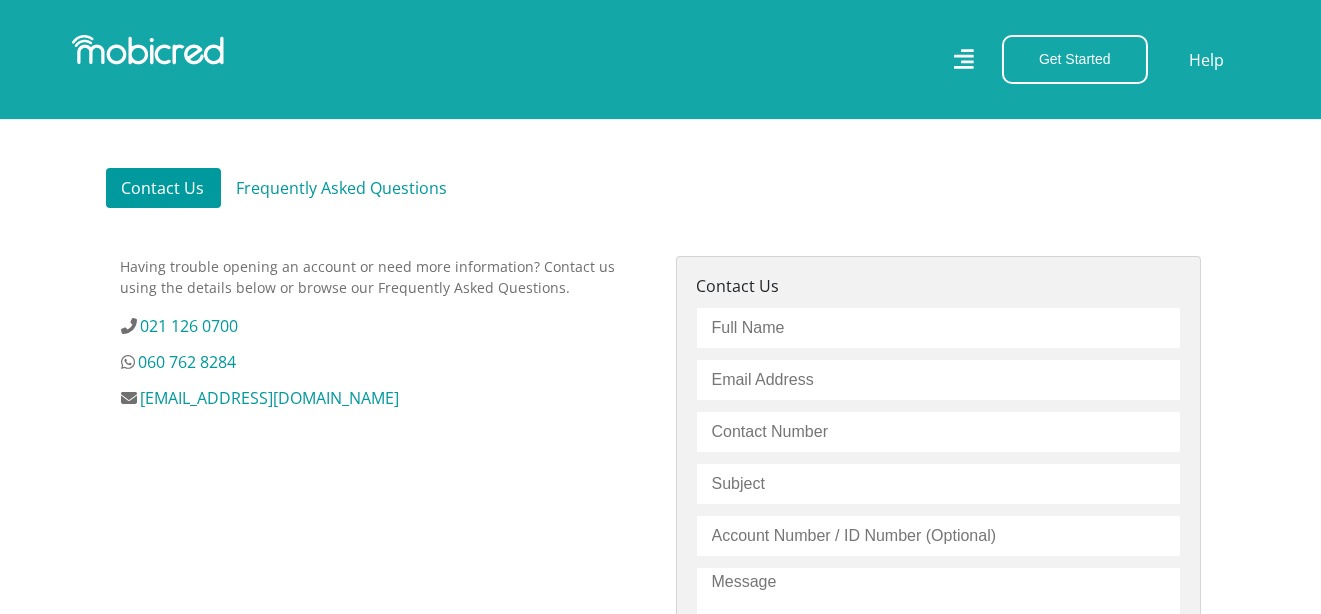 scroll, scrollTop: 532, scrollLeft: 0, axis: vertical 